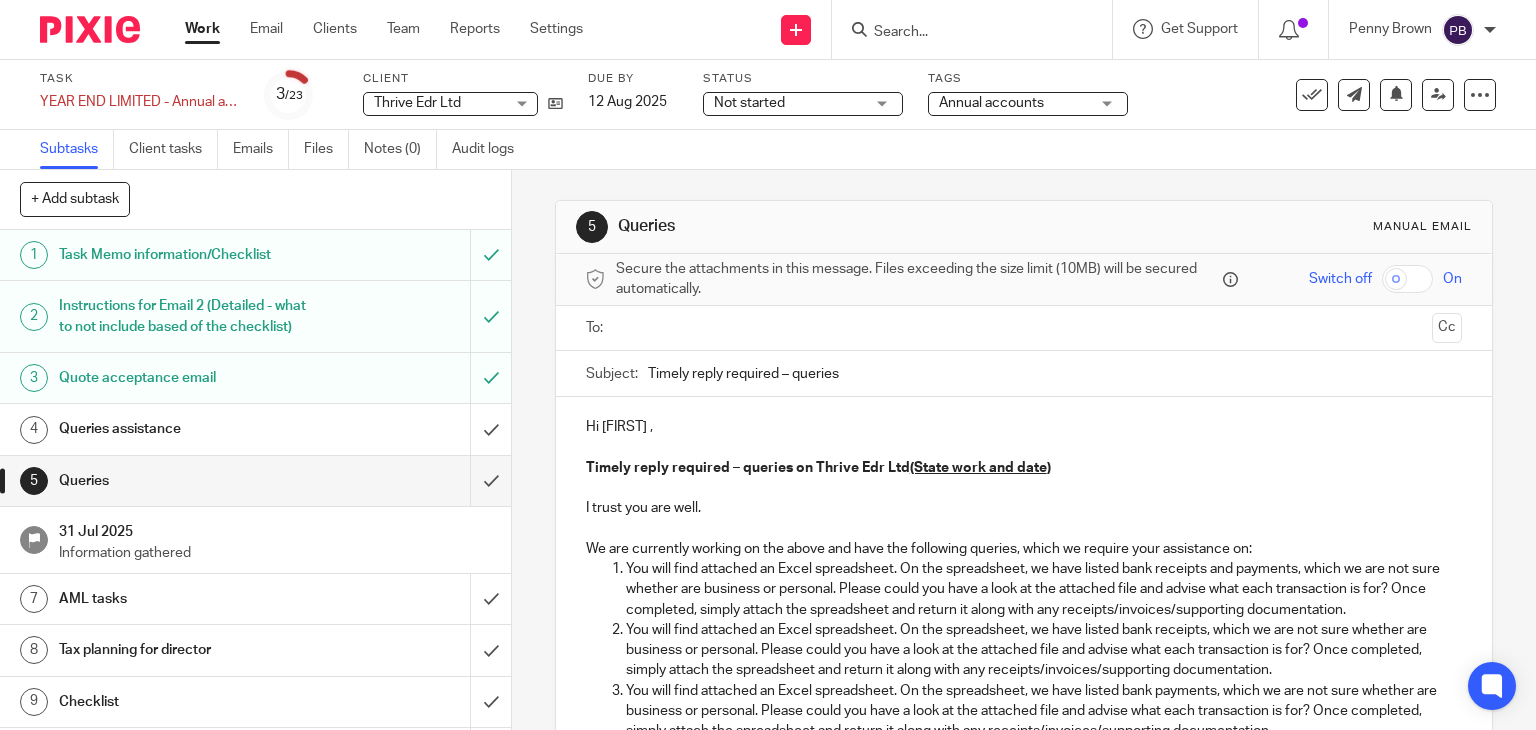scroll, scrollTop: 0, scrollLeft: 0, axis: both 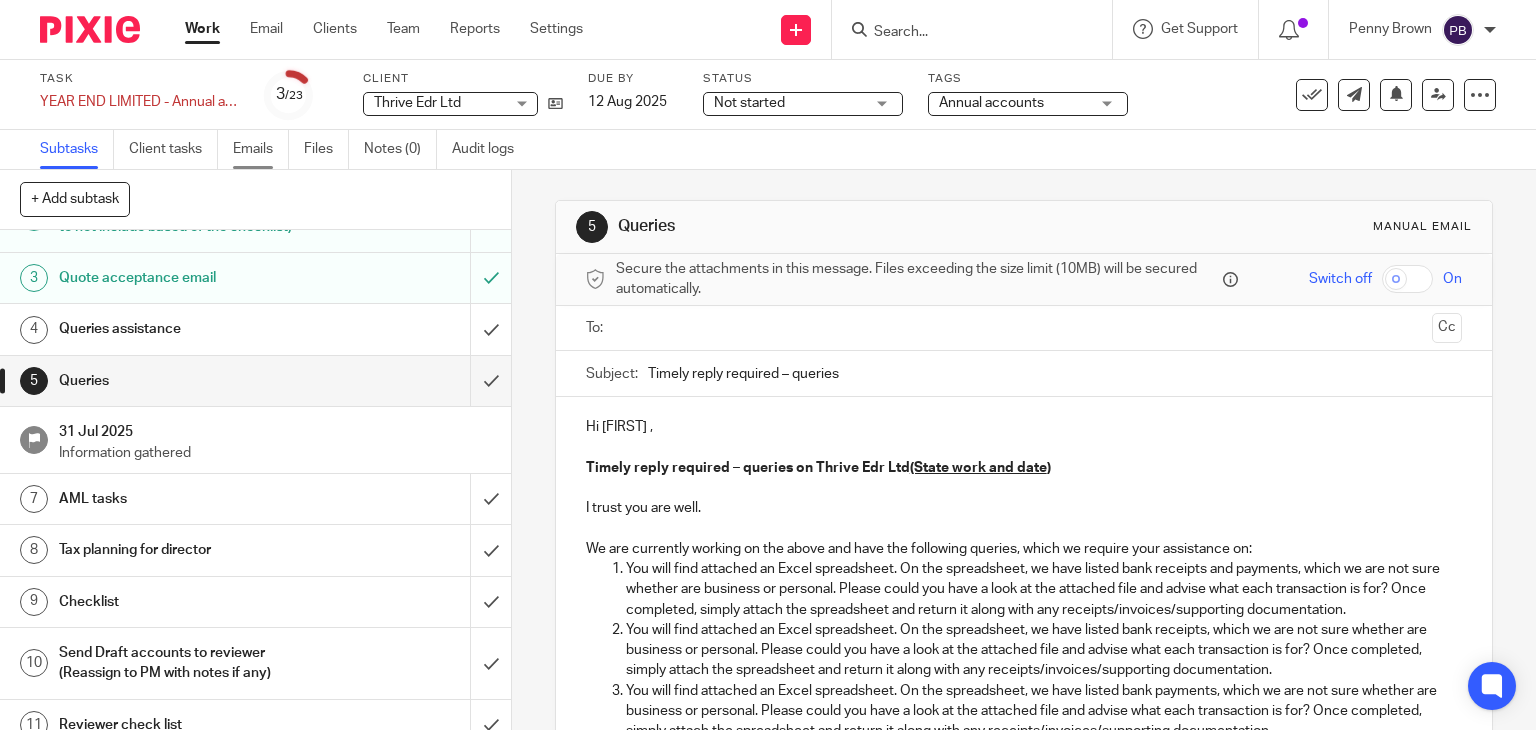 click on "Emails" at bounding box center [261, 149] 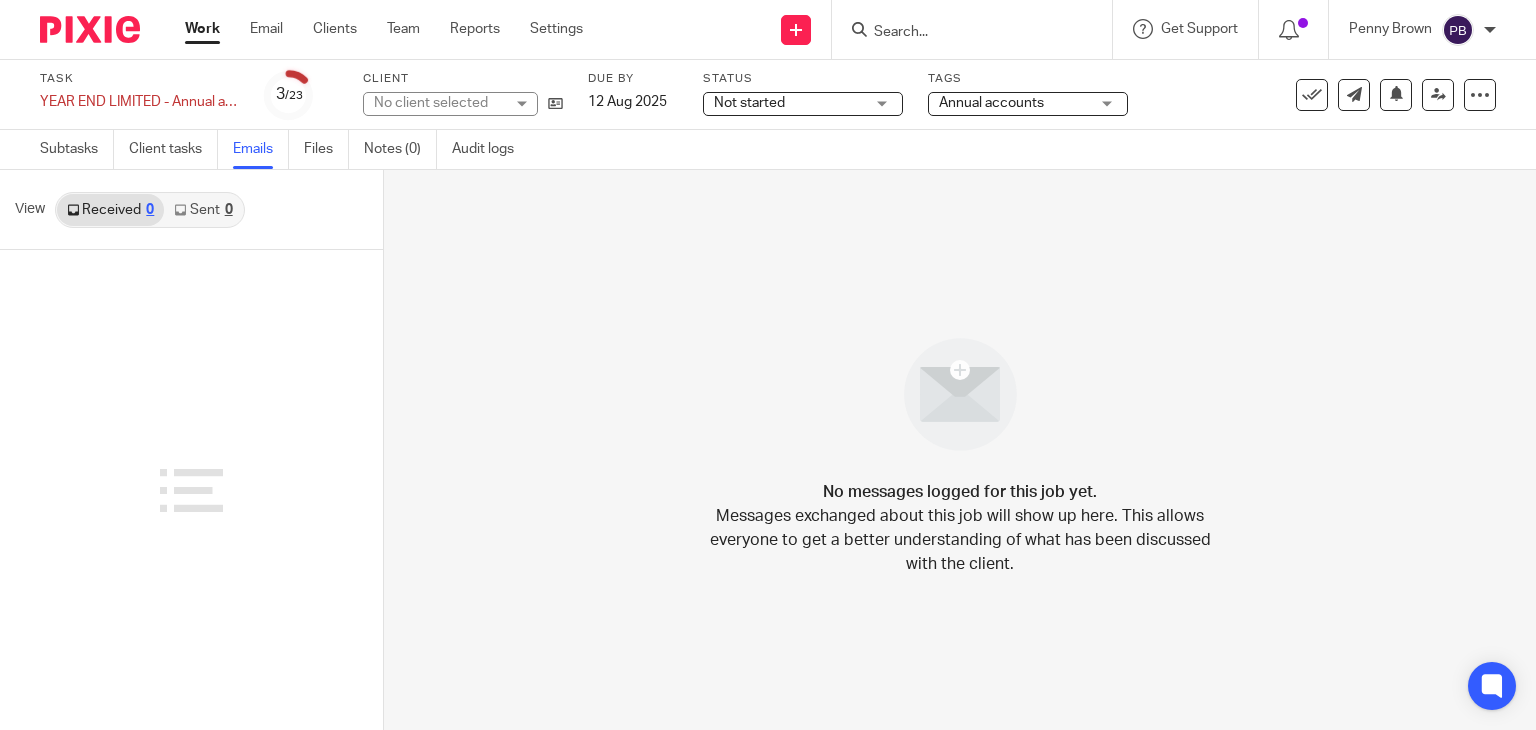 scroll, scrollTop: 0, scrollLeft: 0, axis: both 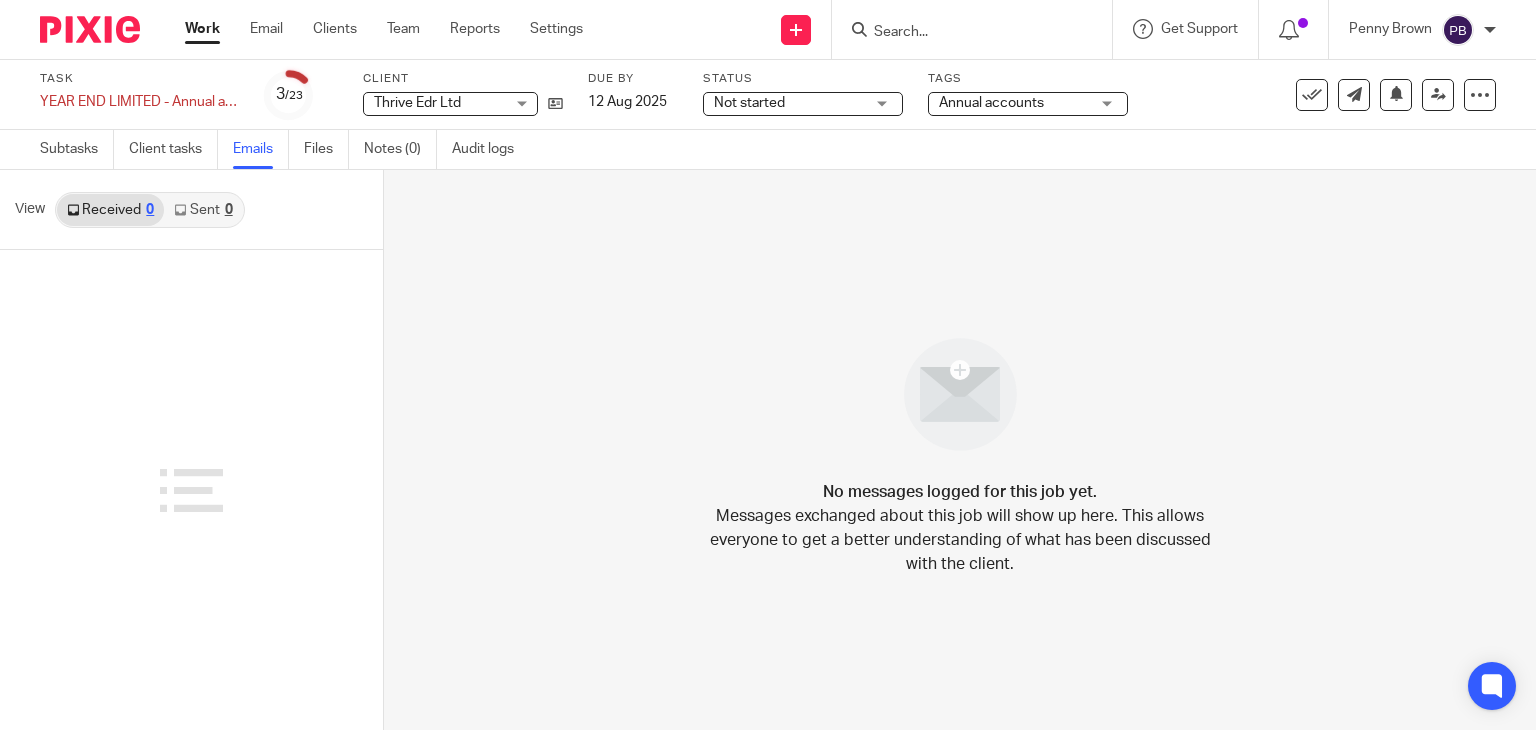 click on "Sent
0" at bounding box center (203, 210) 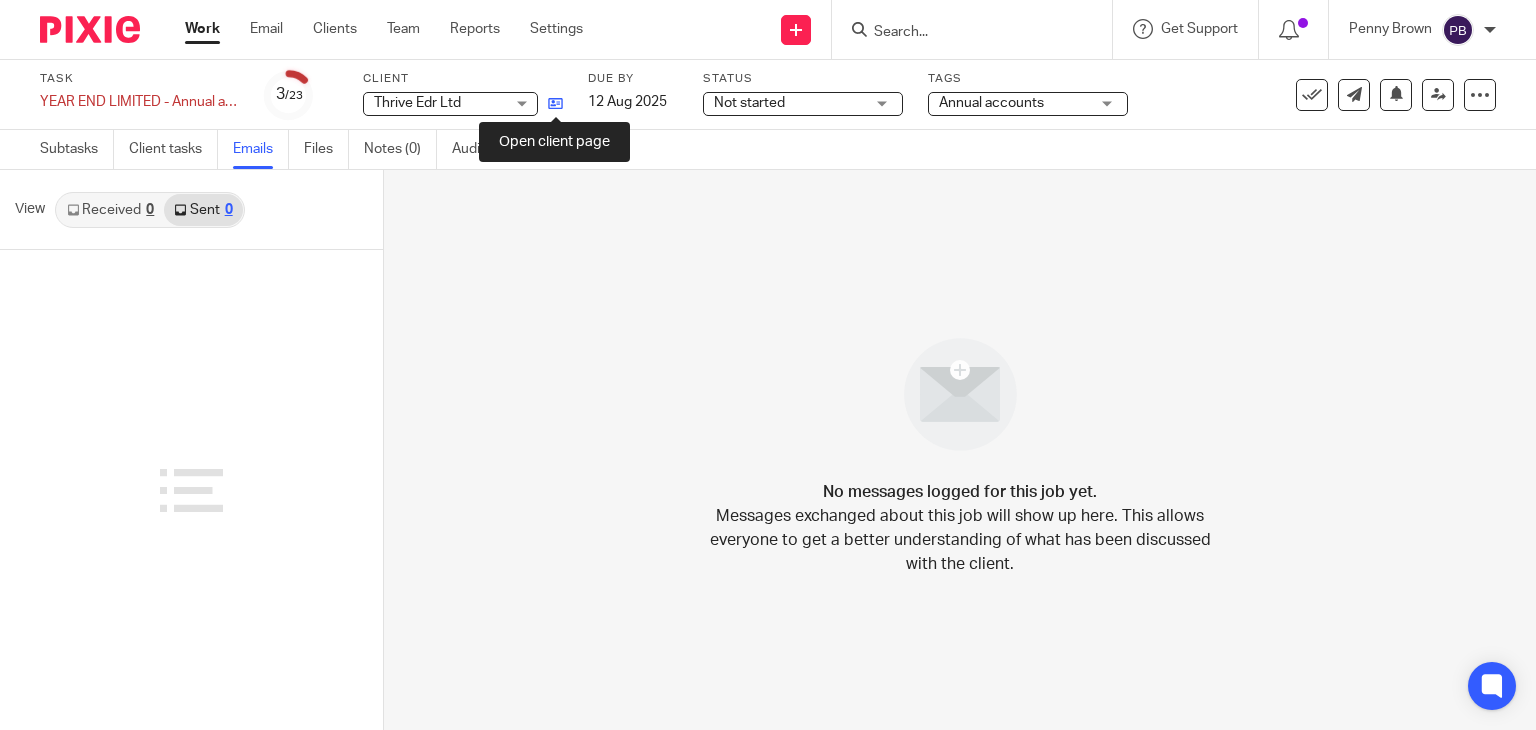 click at bounding box center [555, 103] 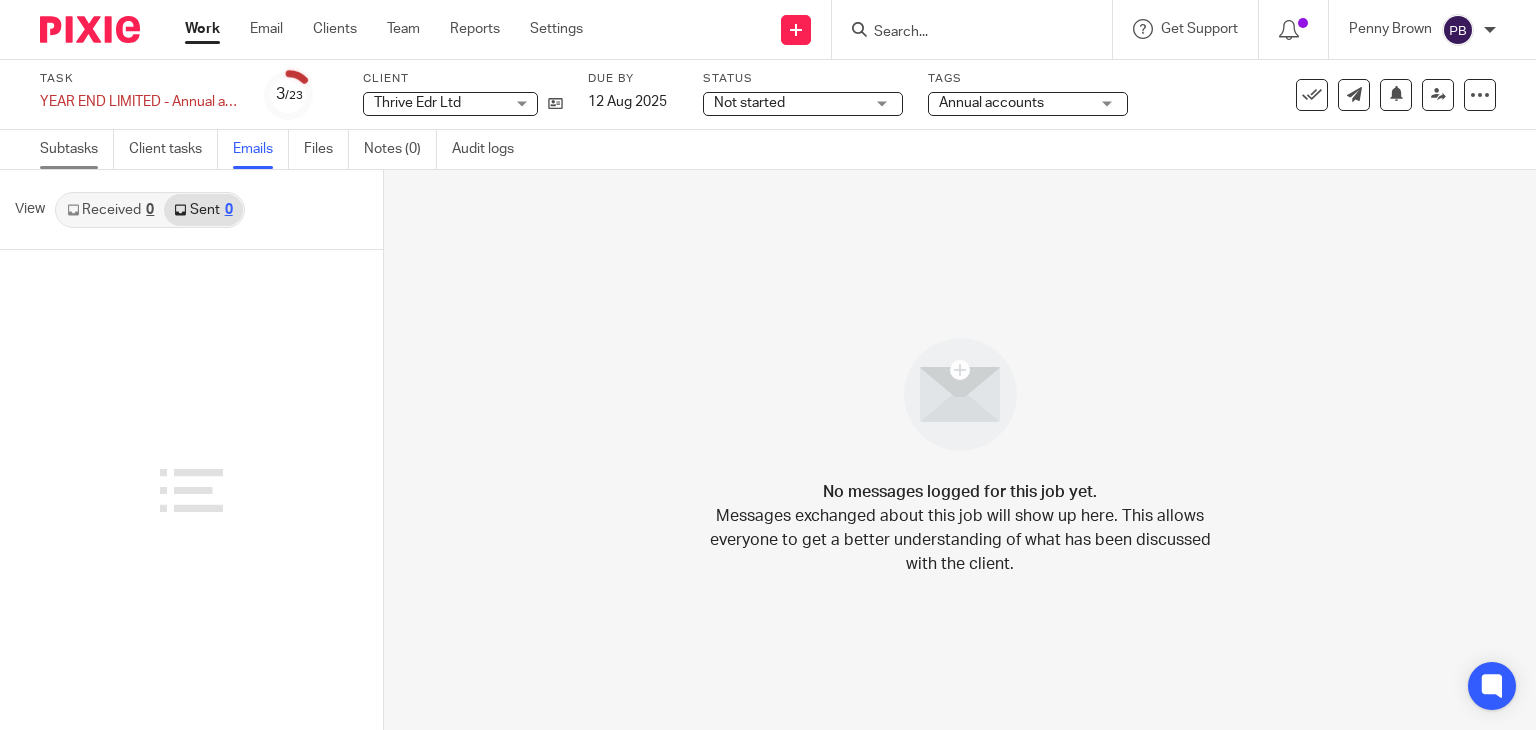 click on "Subtasks" at bounding box center (77, 149) 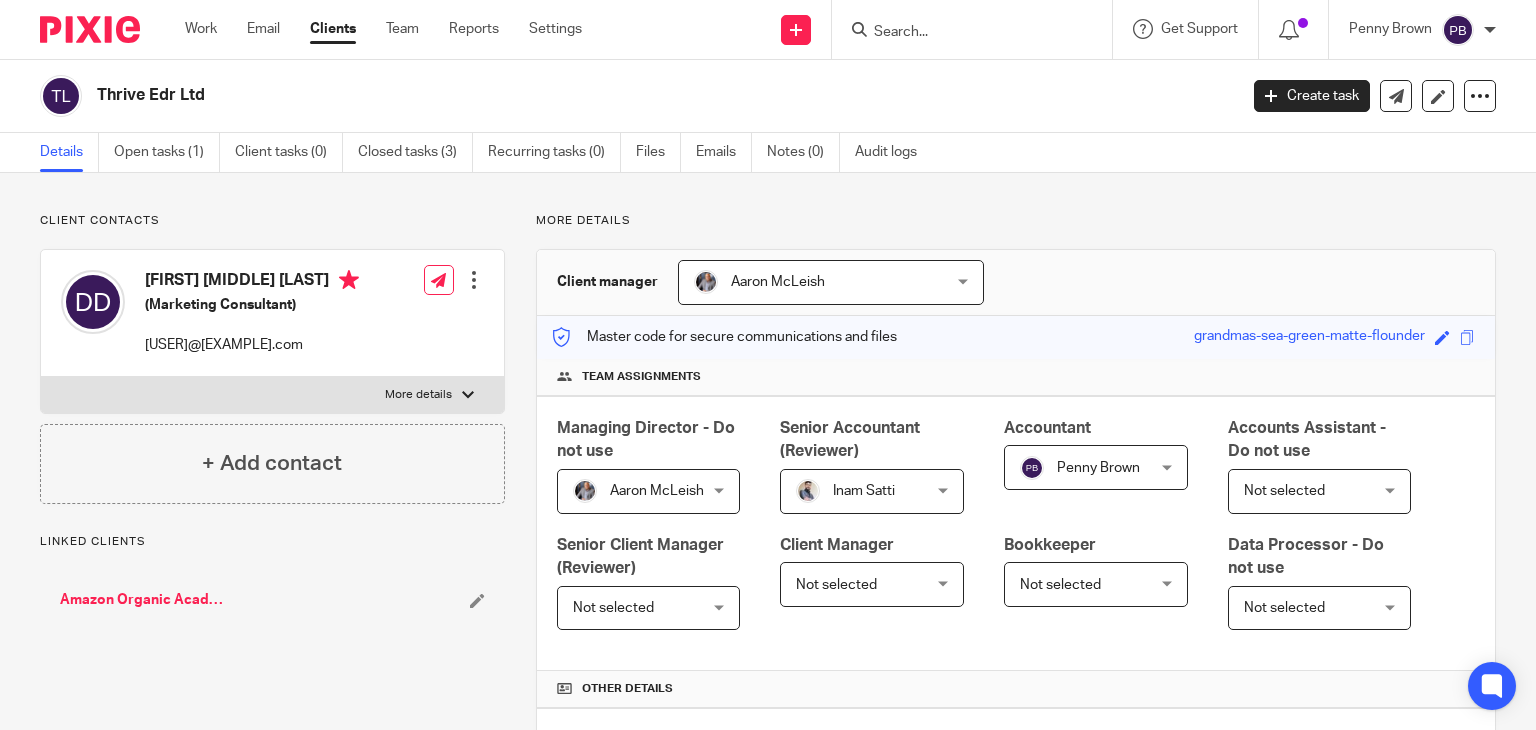 scroll, scrollTop: 0, scrollLeft: 0, axis: both 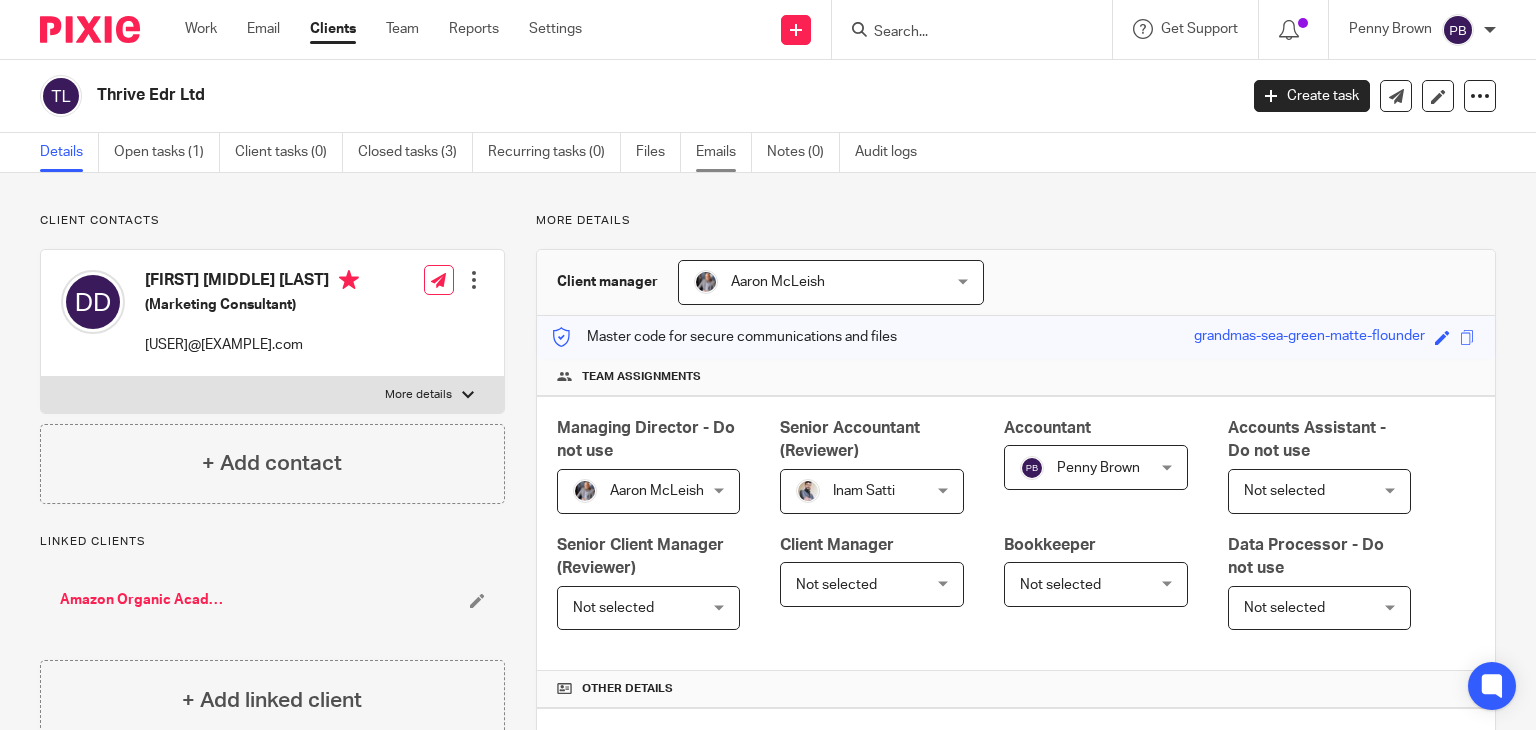click on "Emails" at bounding box center [724, 152] 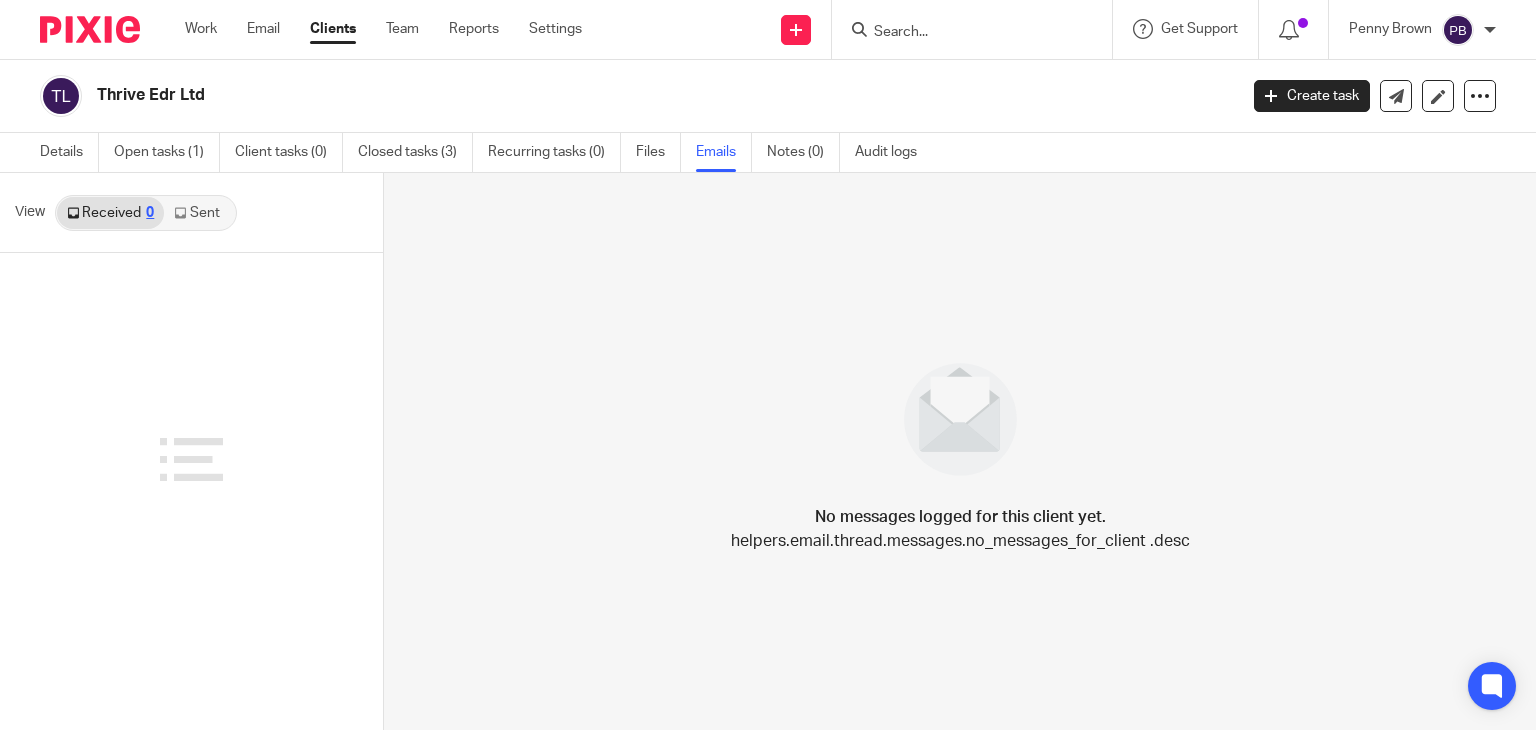 scroll, scrollTop: 0, scrollLeft: 0, axis: both 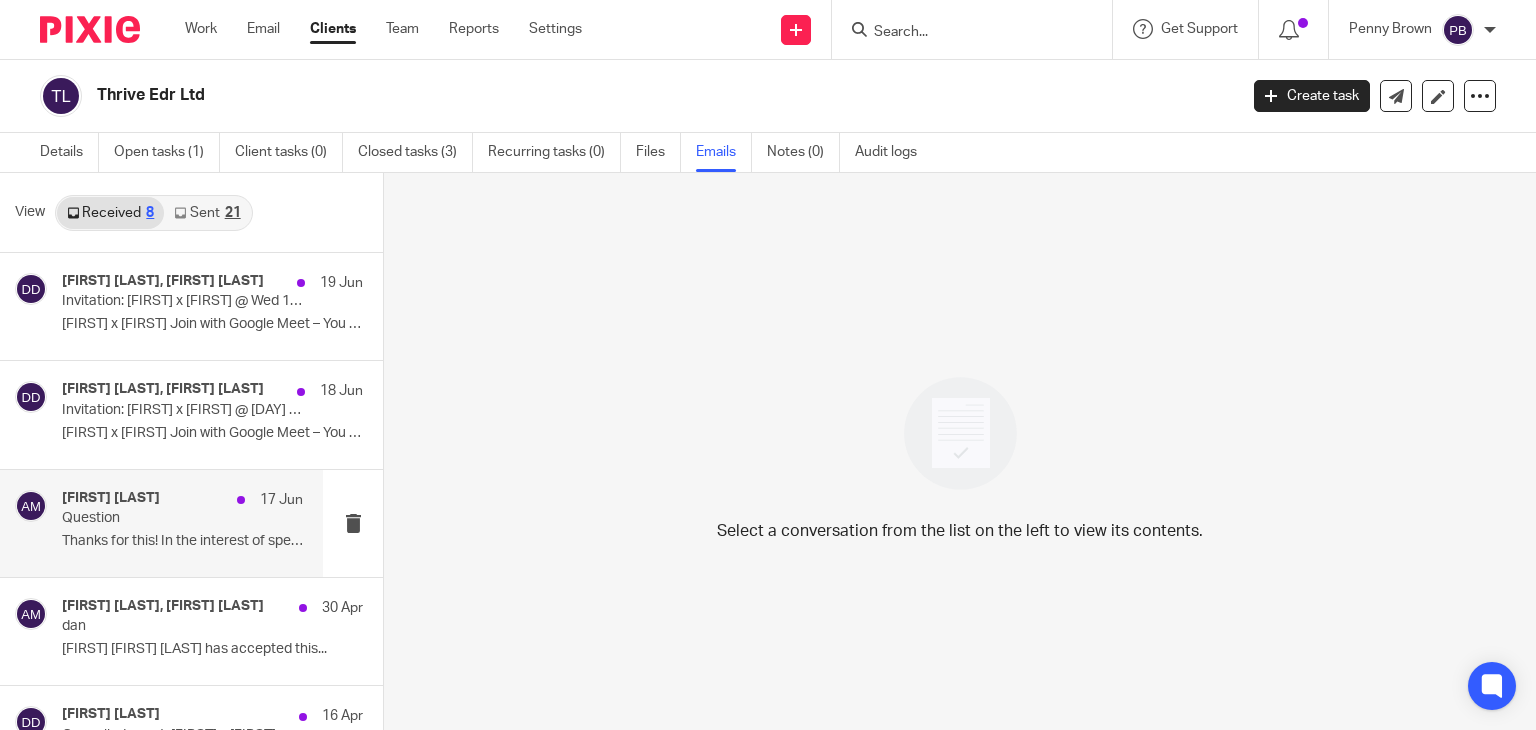 click on "Question" at bounding box center (158, 518) 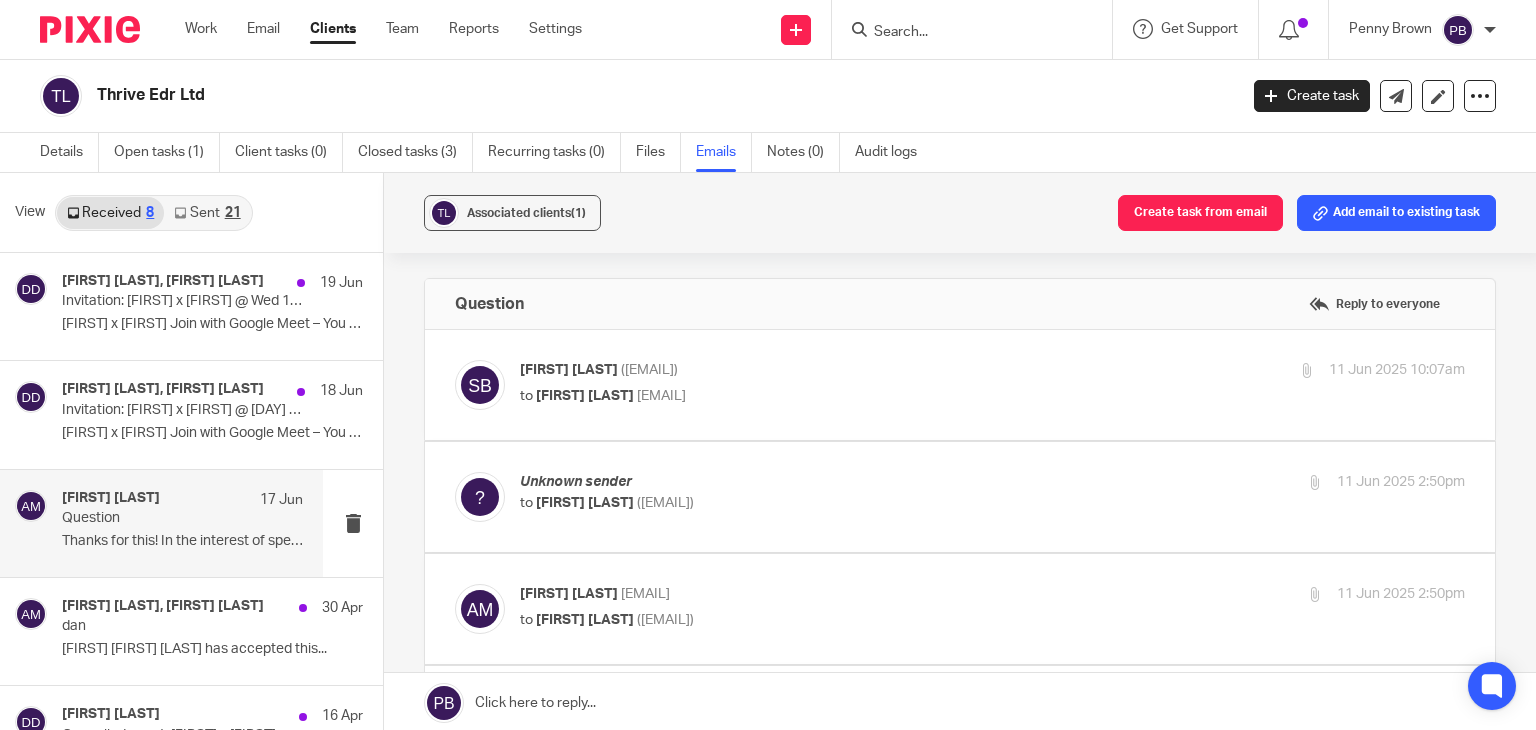 scroll, scrollTop: 0, scrollLeft: 0, axis: both 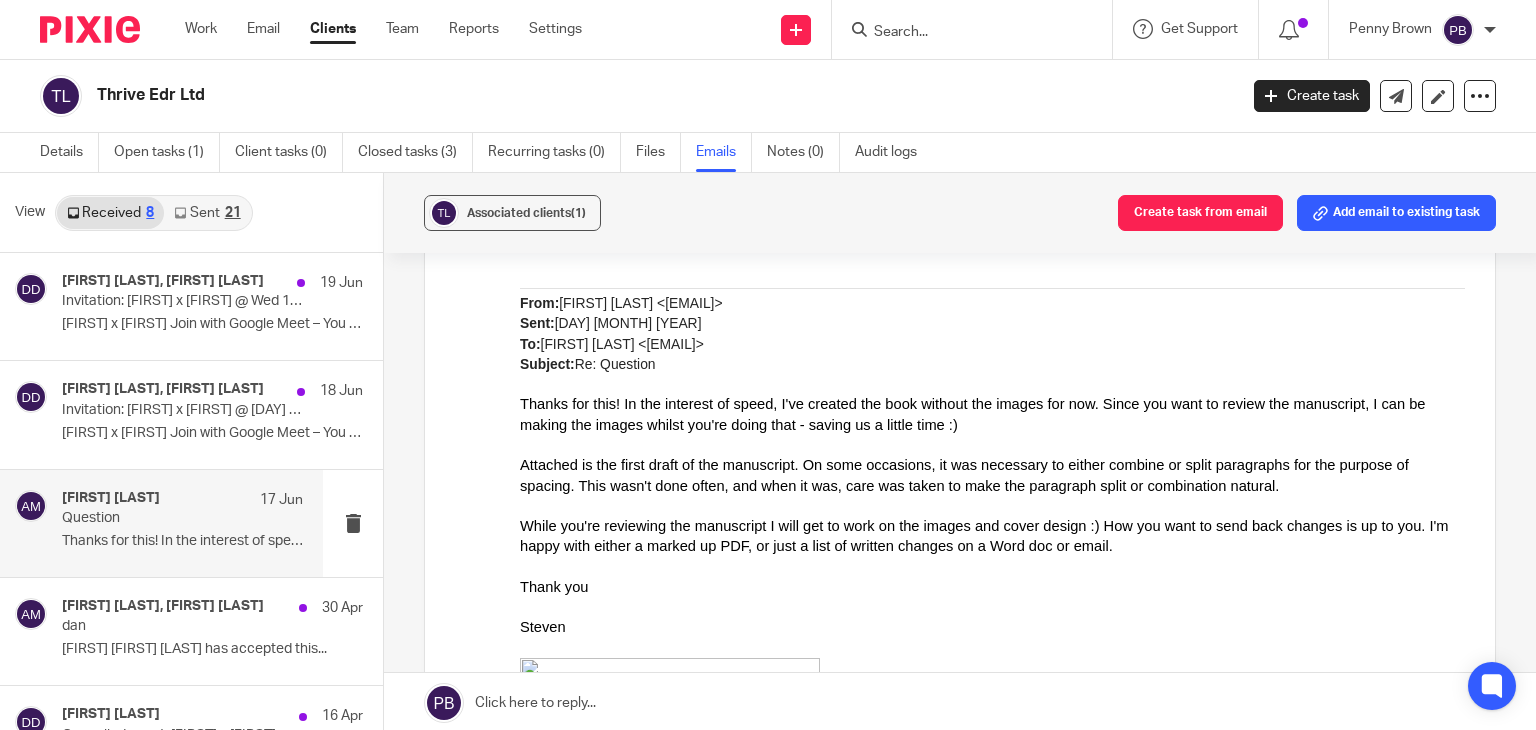 click on "Sent
21" at bounding box center [207, 213] 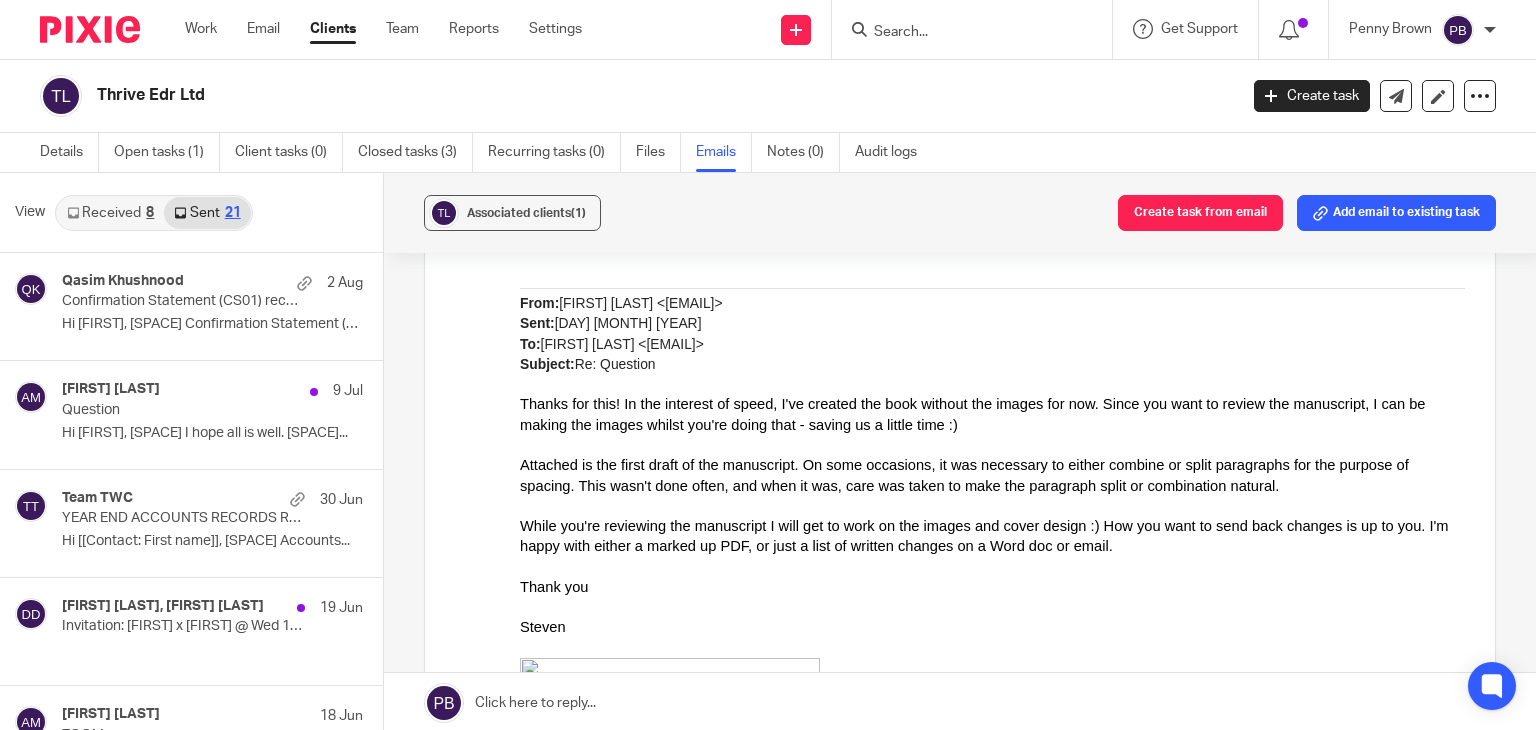 scroll, scrollTop: 3, scrollLeft: 0, axis: vertical 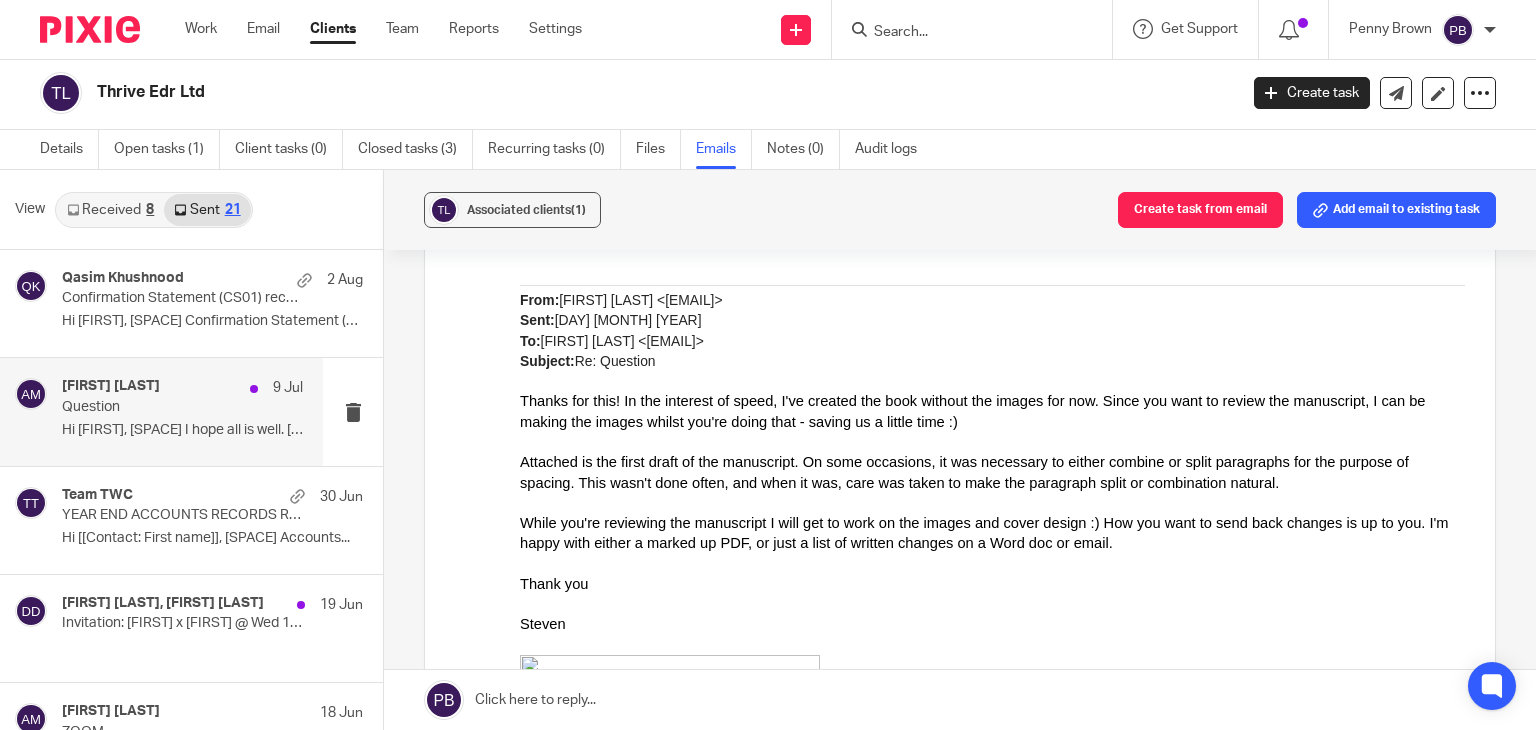click on "Question" at bounding box center [158, 407] 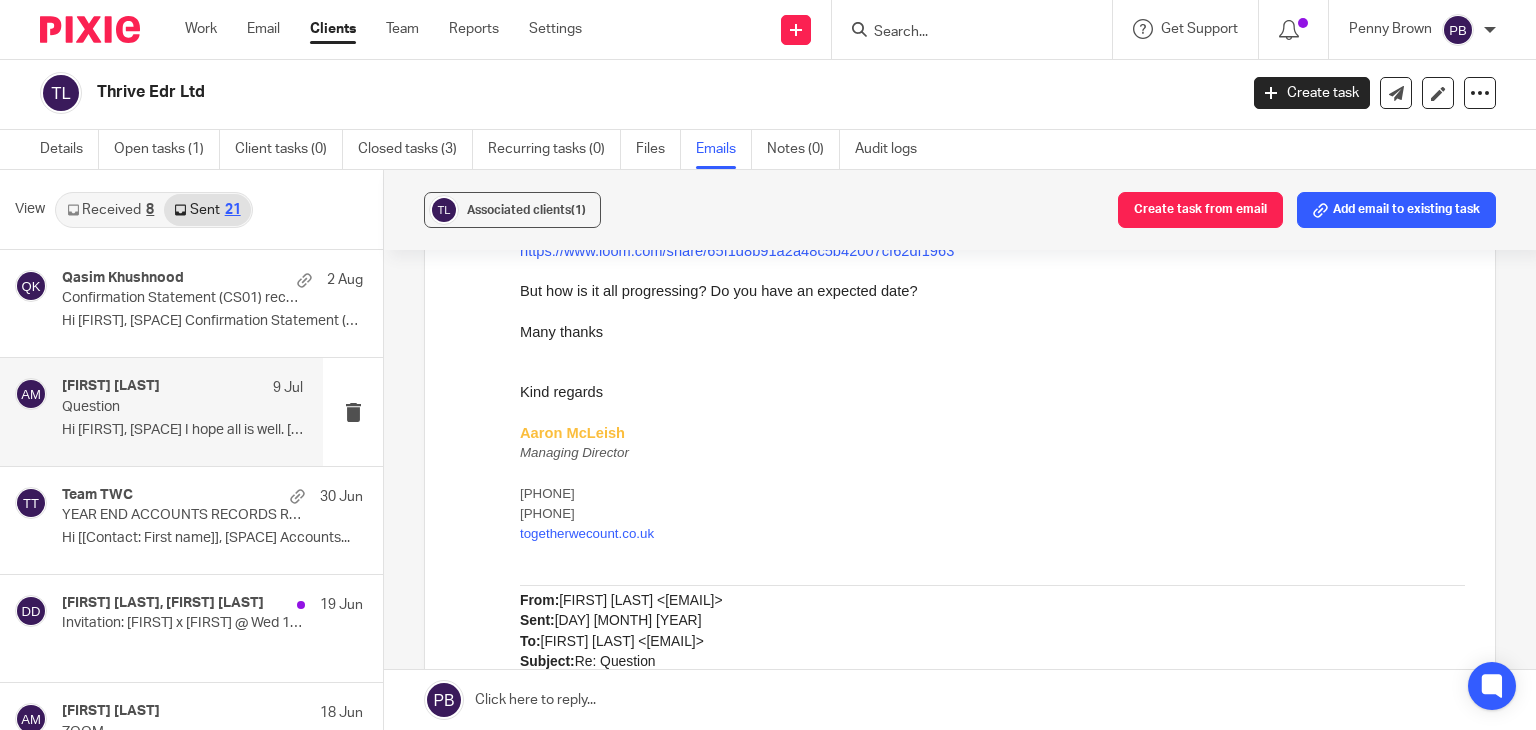 scroll, scrollTop: 800, scrollLeft: 0, axis: vertical 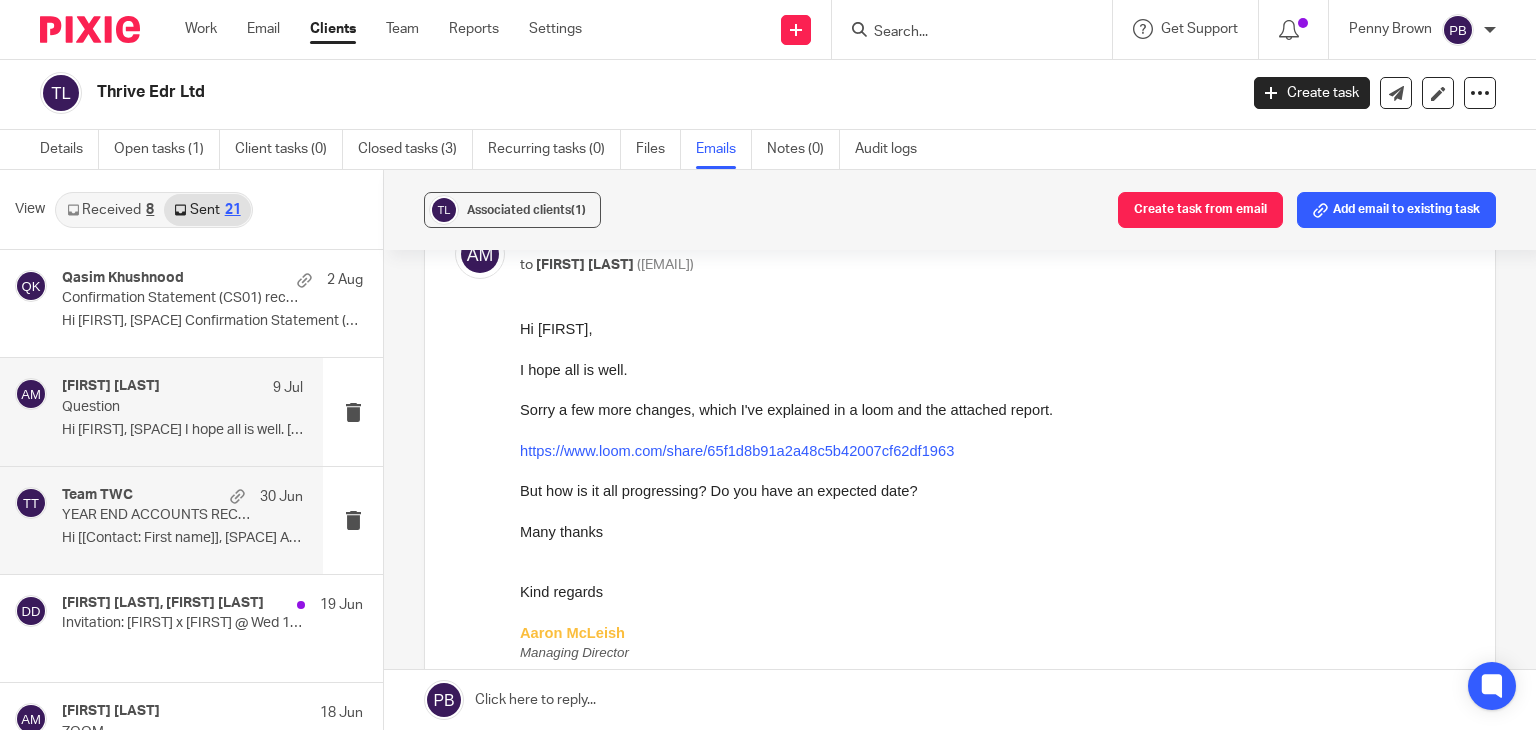 click on "Team TWC
30 Jun" at bounding box center (182, 497) 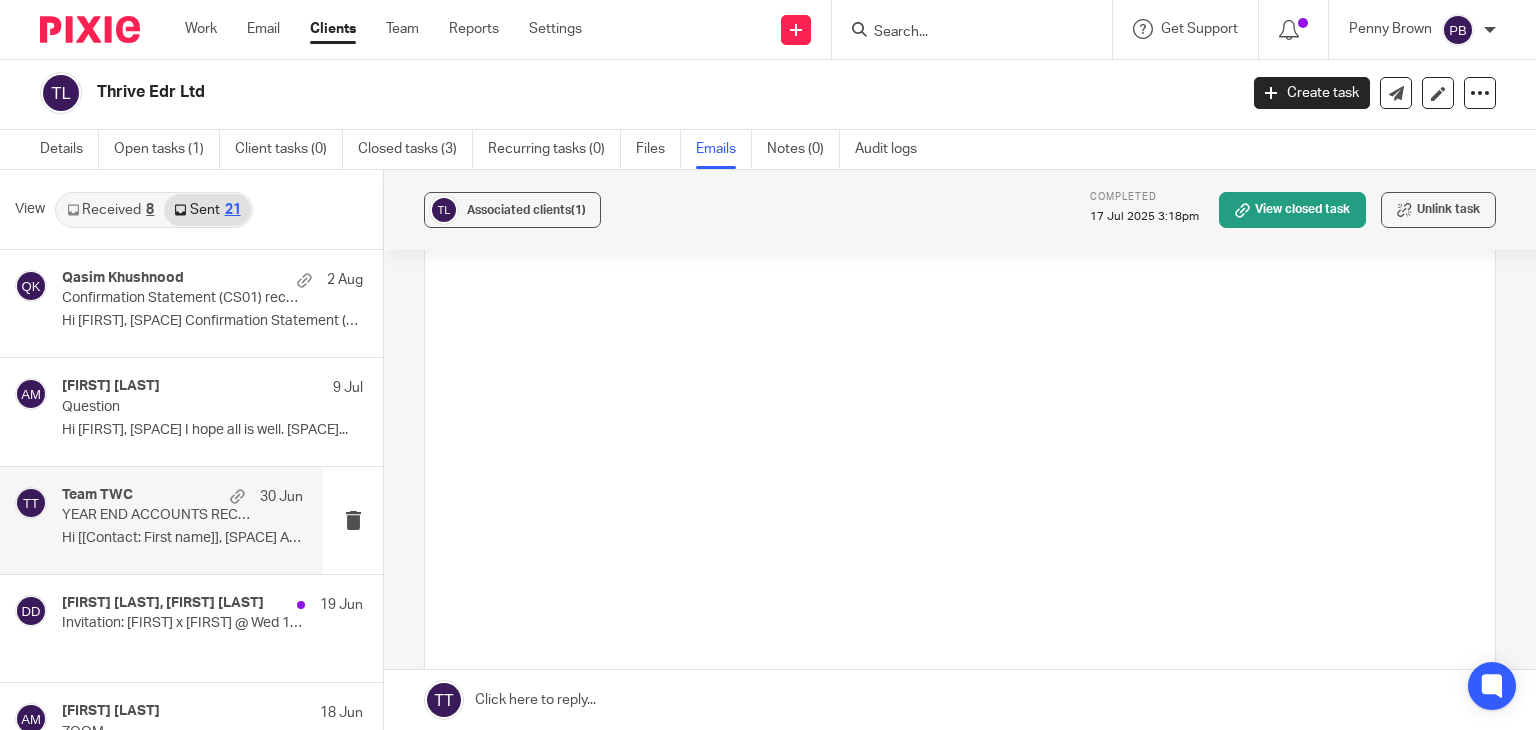 scroll, scrollTop: 0, scrollLeft: 0, axis: both 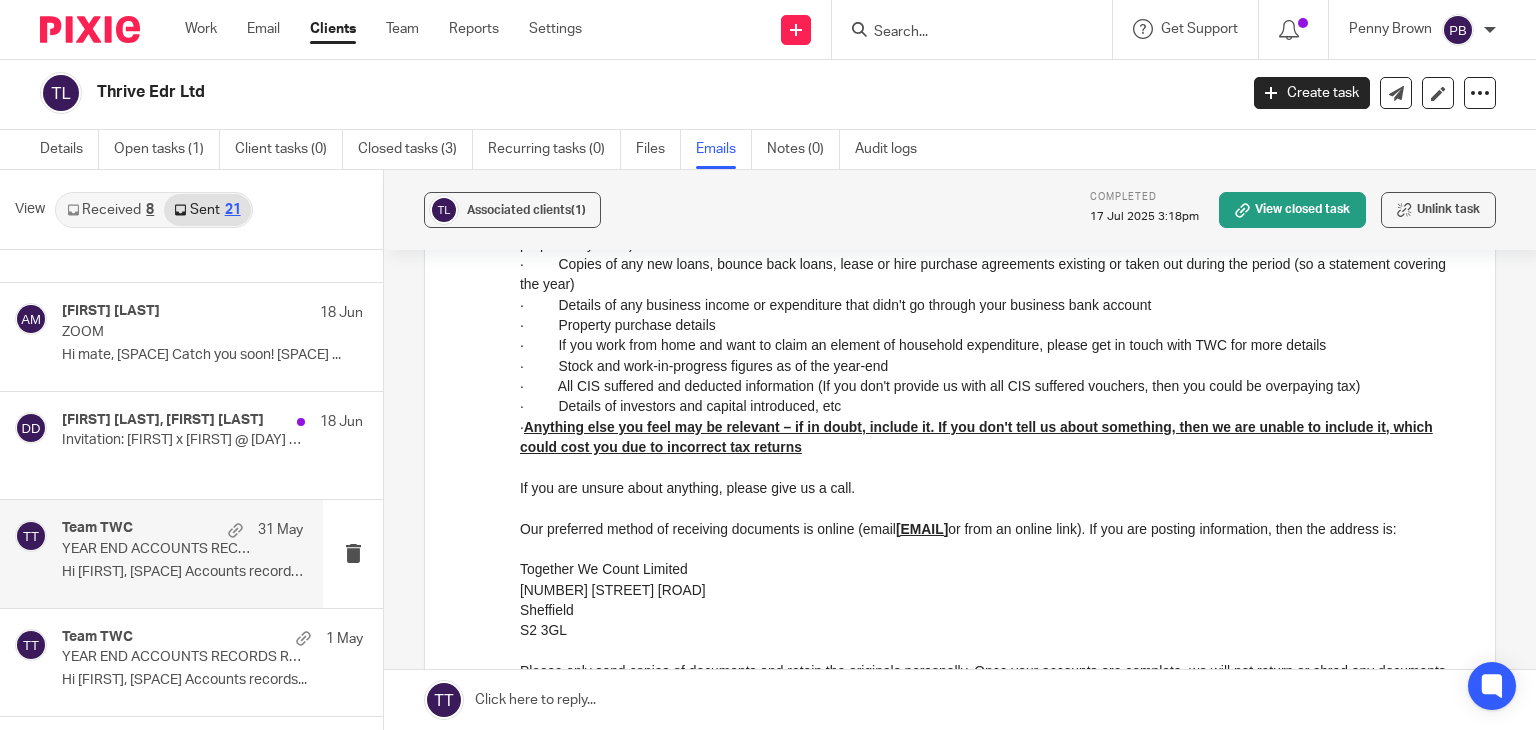 click on "YEAR END ACCOUNTS RECORDS REQUEST" at bounding box center (158, 549) 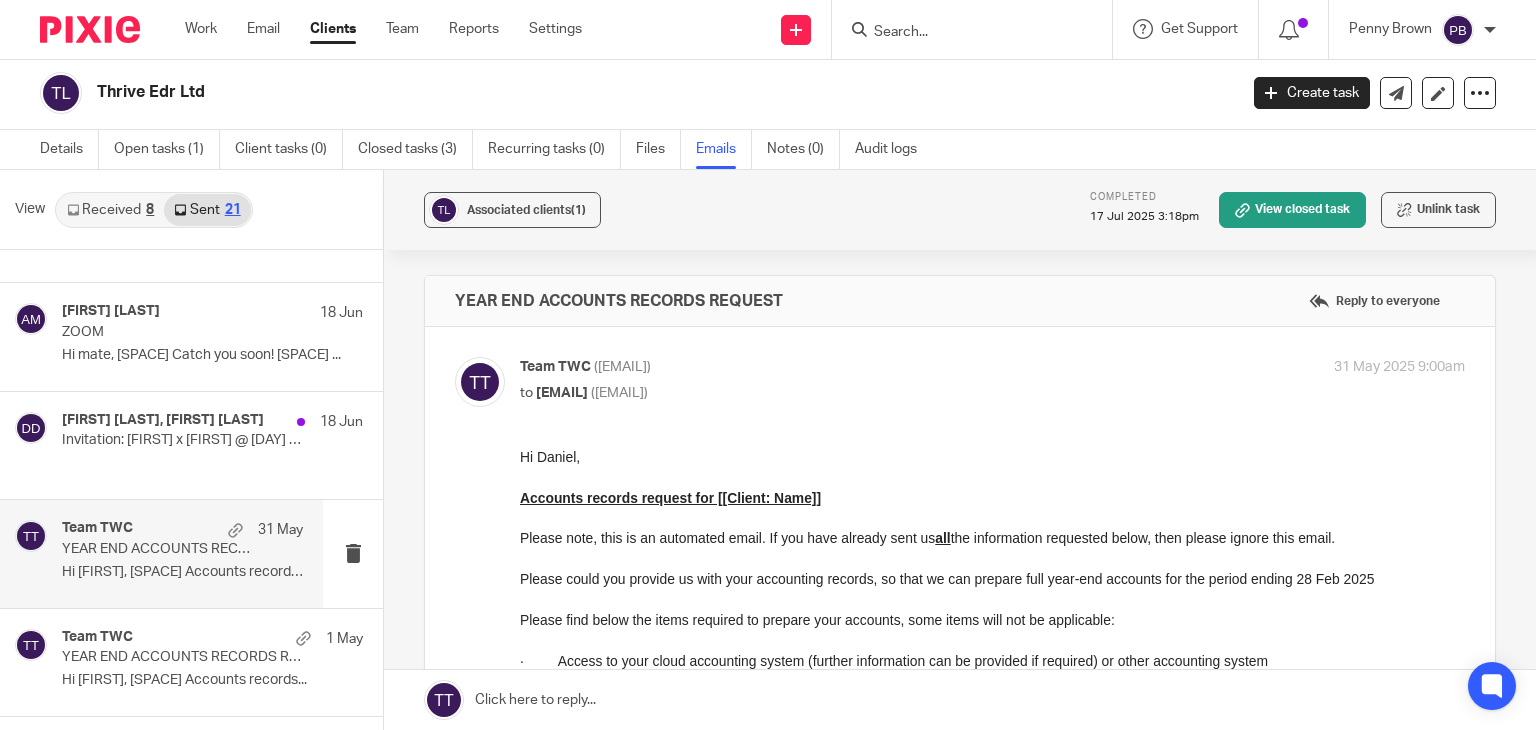 scroll, scrollTop: 0, scrollLeft: 0, axis: both 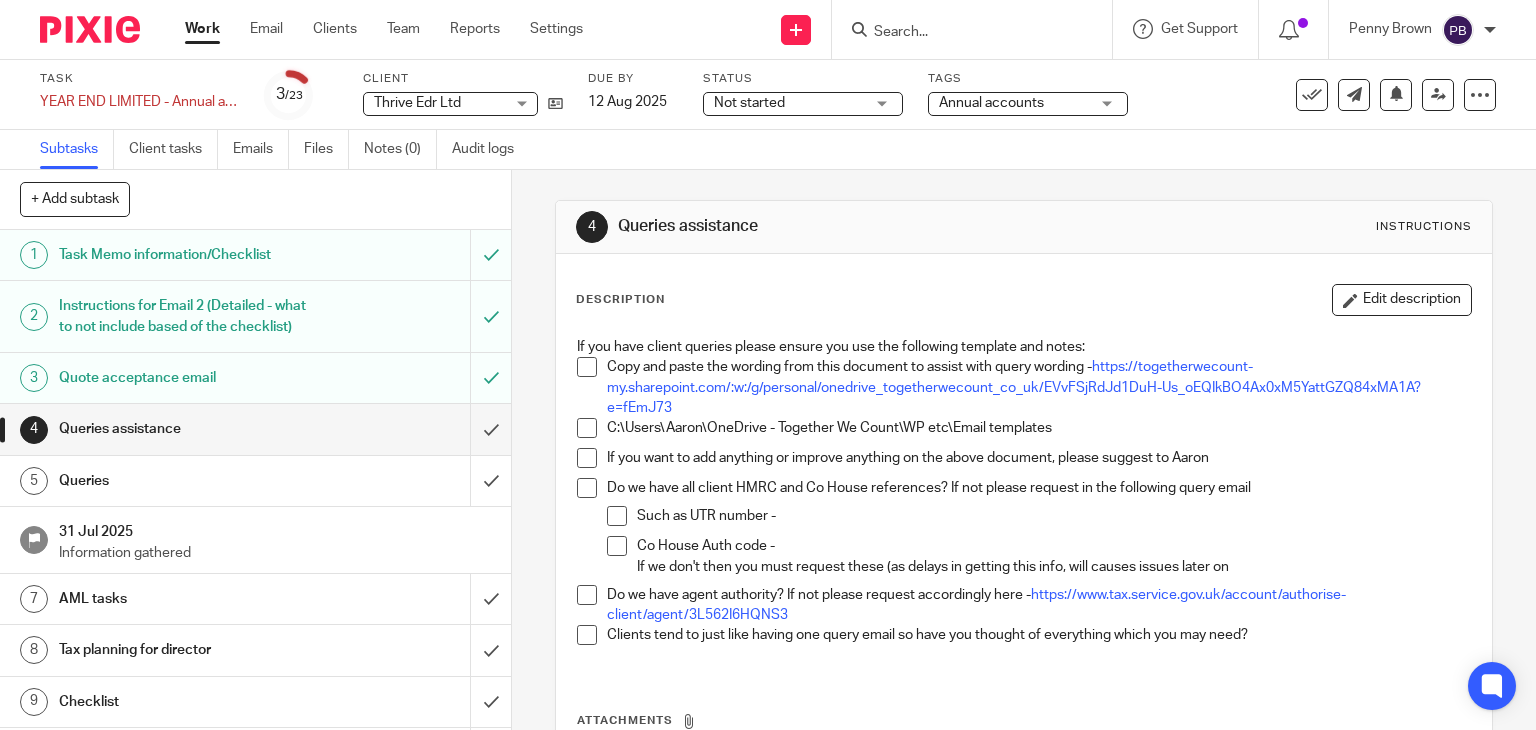 click on "Queries" at bounding box center [189, 481] 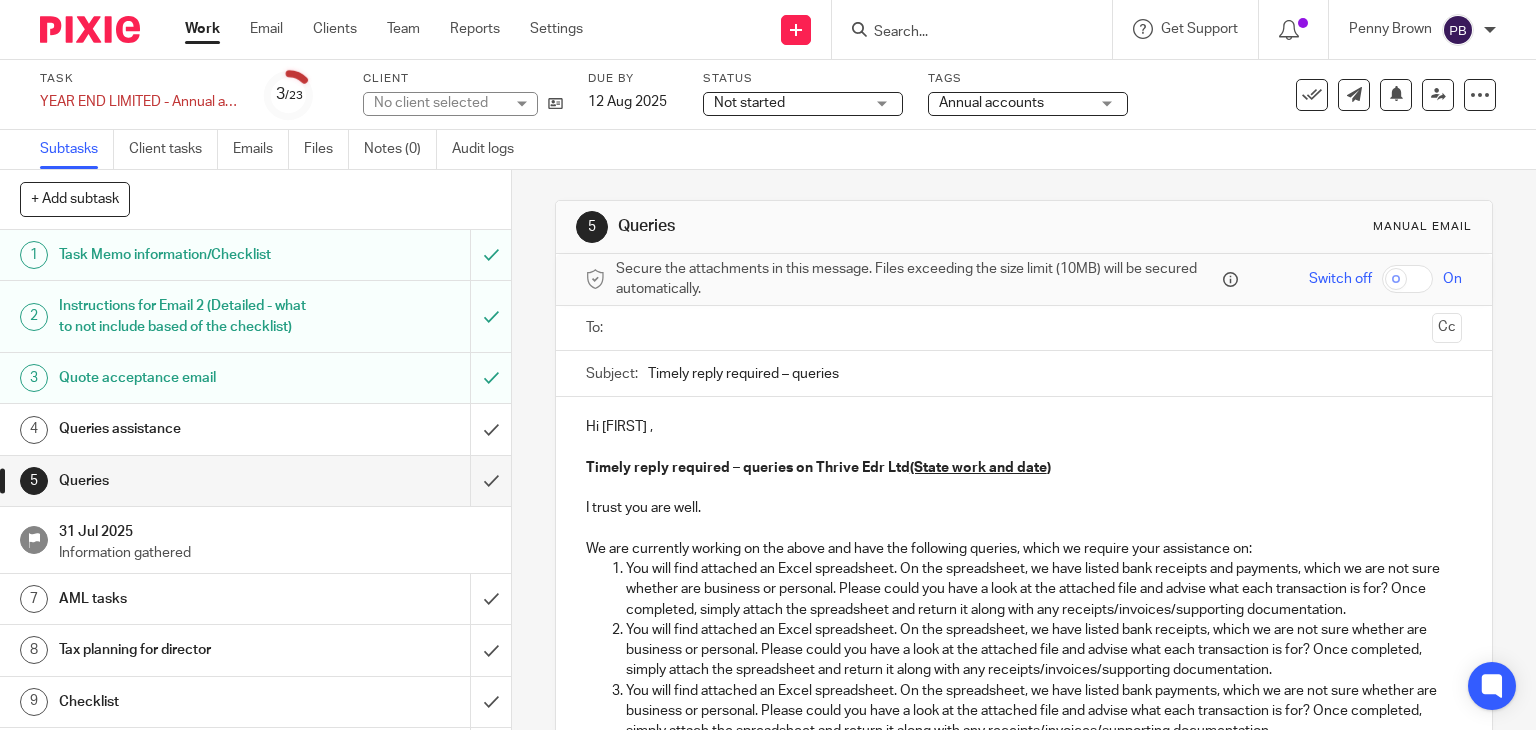 scroll, scrollTop: 0, scrollLeft: 0, axis: both 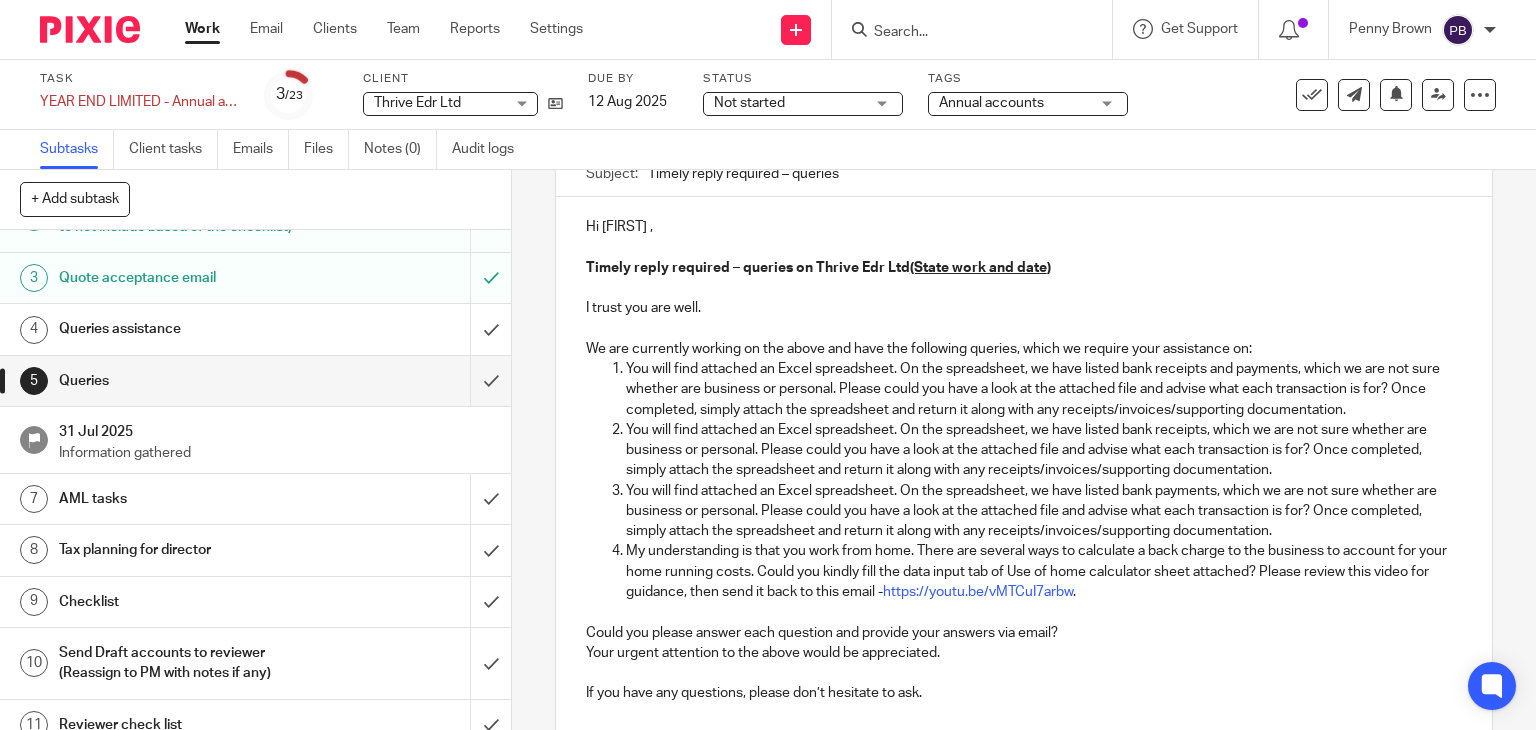 click on "AML tasks" at bounding box center (189, 499) 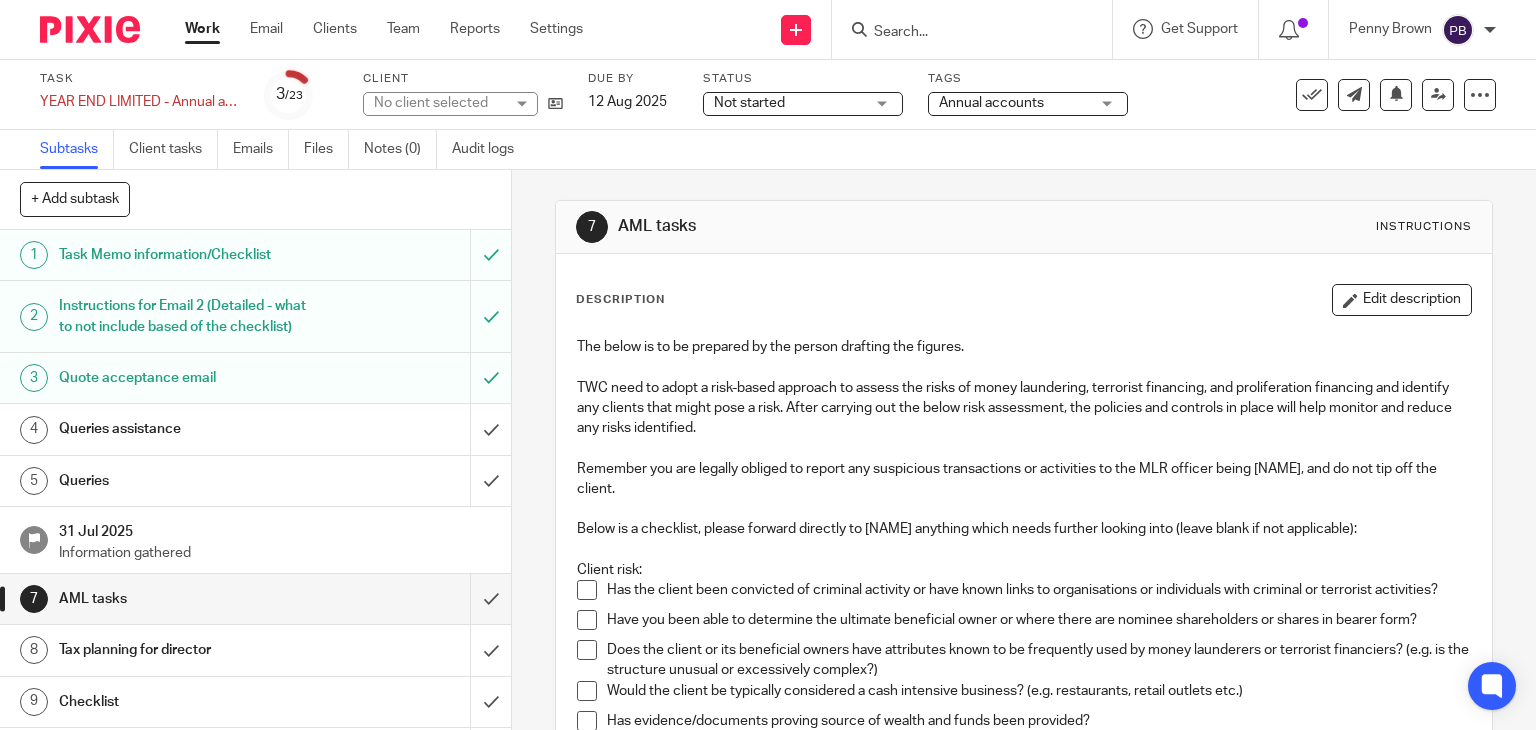scroll, scrollTop: 0, scrollLeft: 0, axis: both 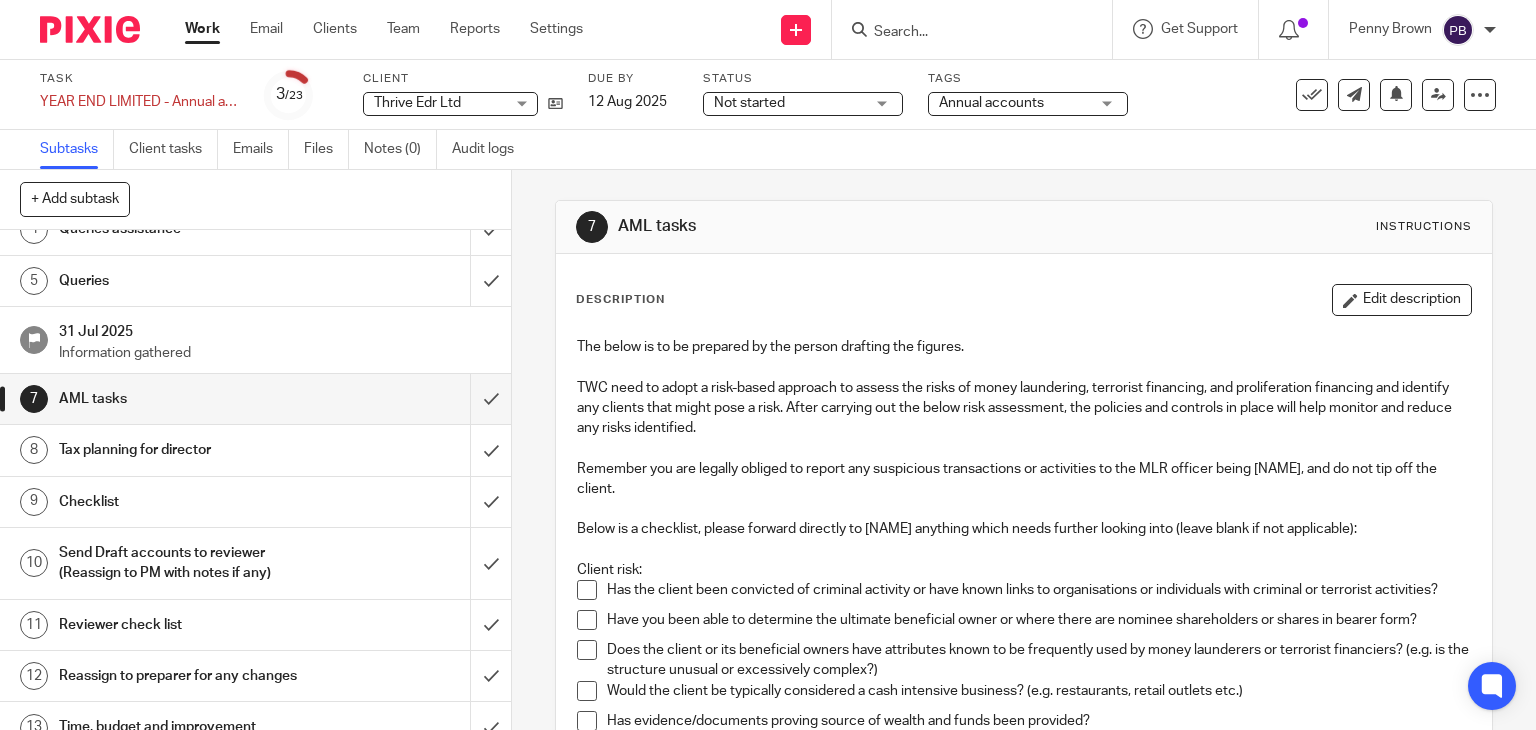 click on "Checklist" at bounding box center (189, 502) 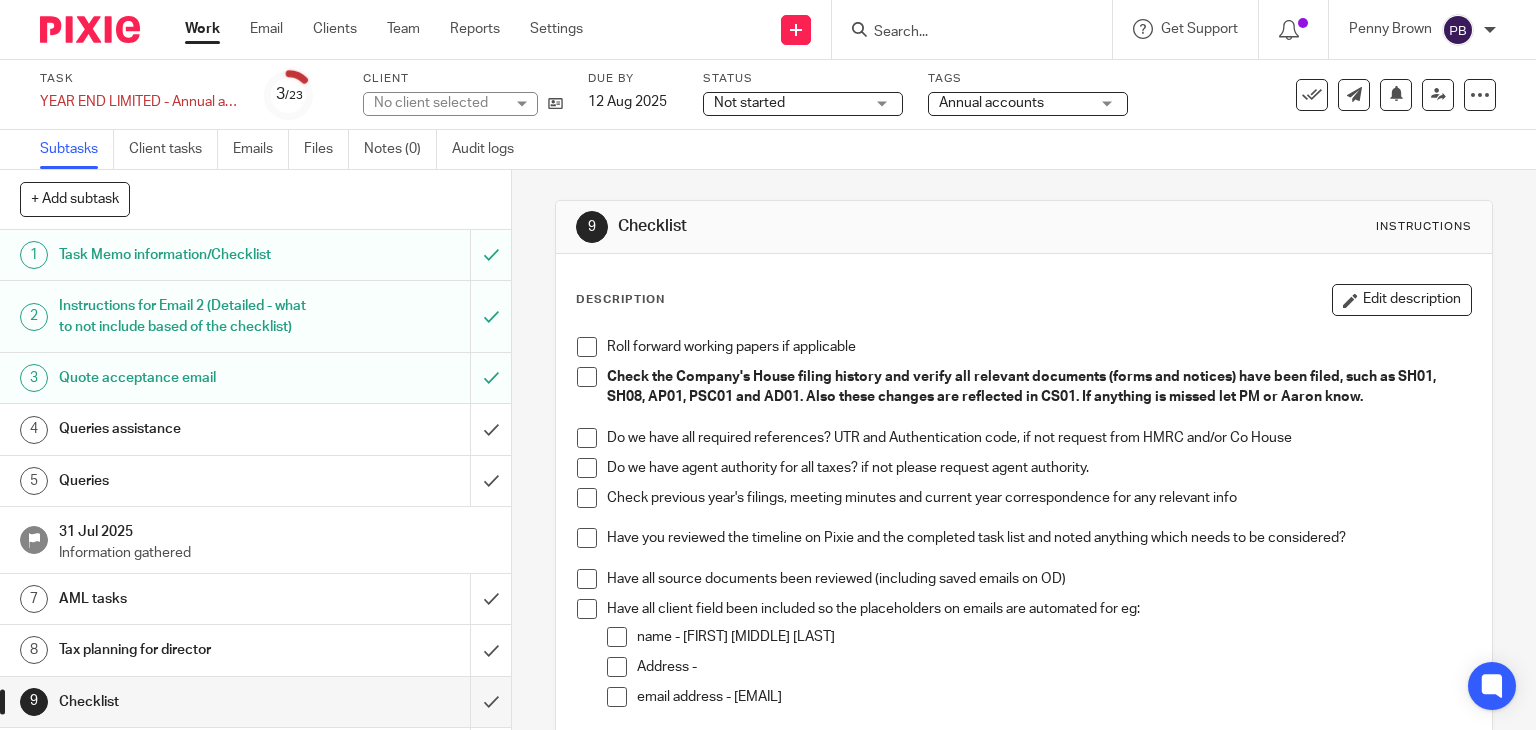 scroll, scrollTop: 0, scrollLeft: 0, axis: both 